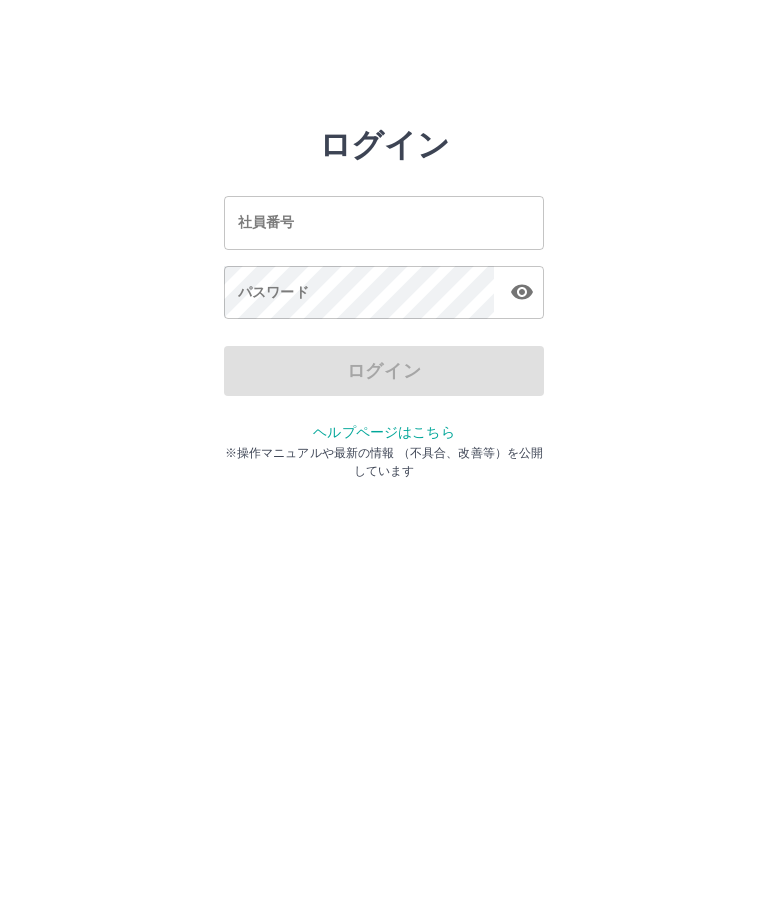 scroll, scrollTop: 0, scrollLeft: 0, axis: both 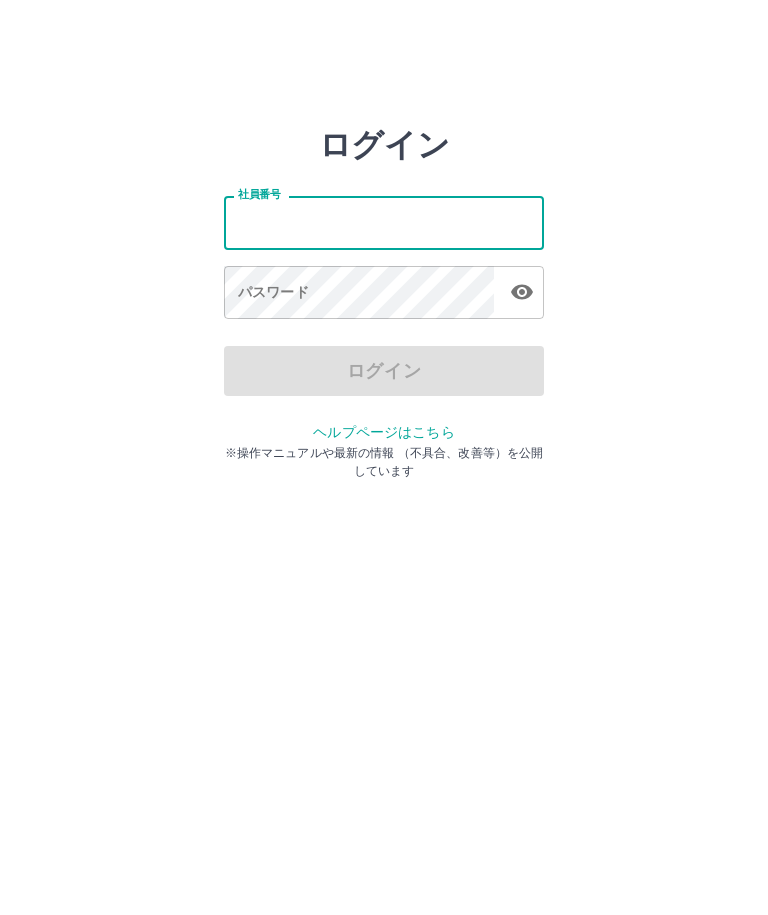 click on "社員番号" at bounding box center [384, 222] 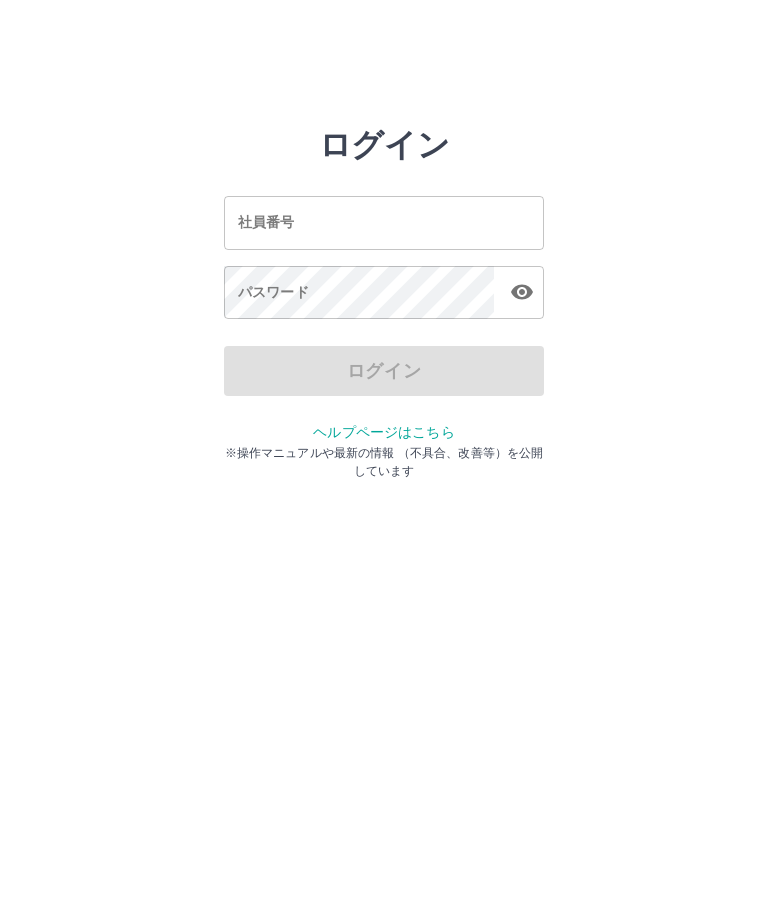 click on "社員番号 社員番号" at bounding box center [384, 222] 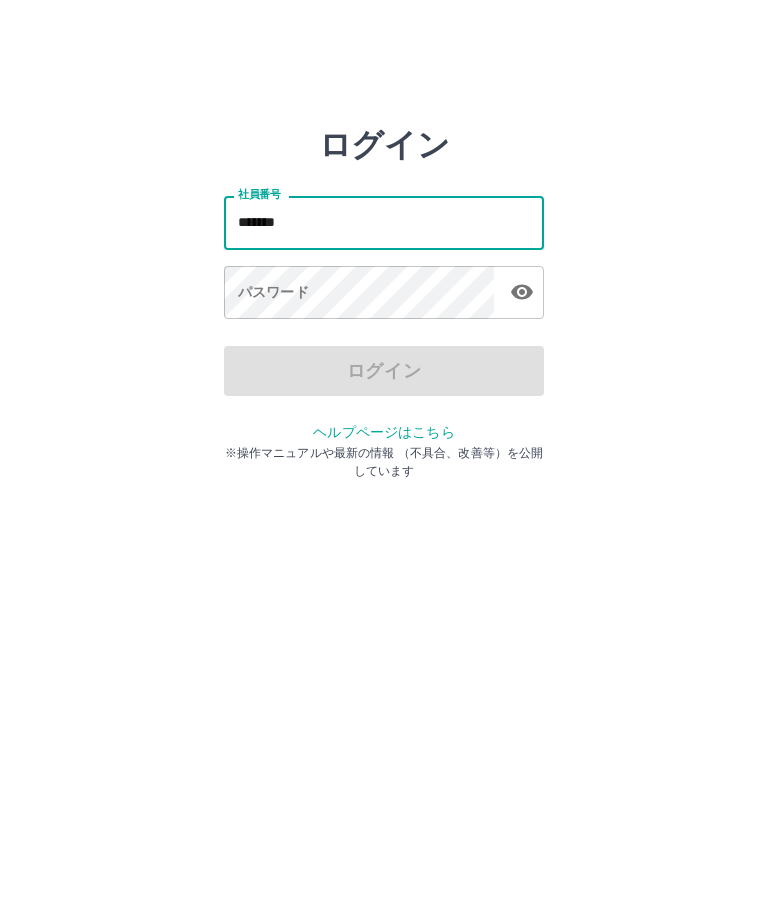click on "パスワード パスワード" at bounding box center (384, 294) 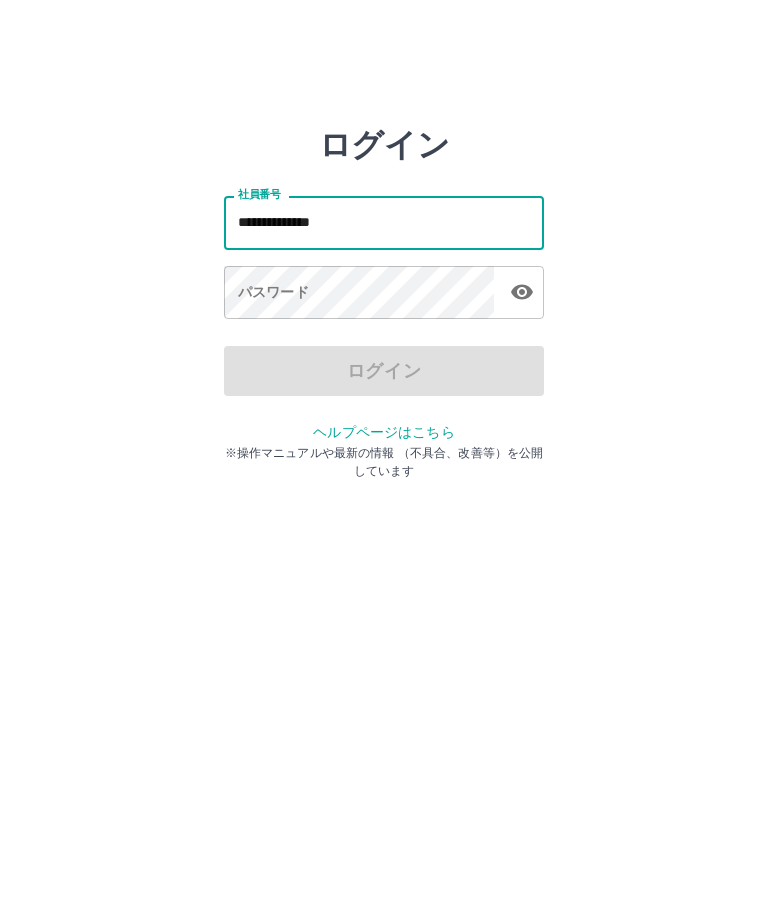 click 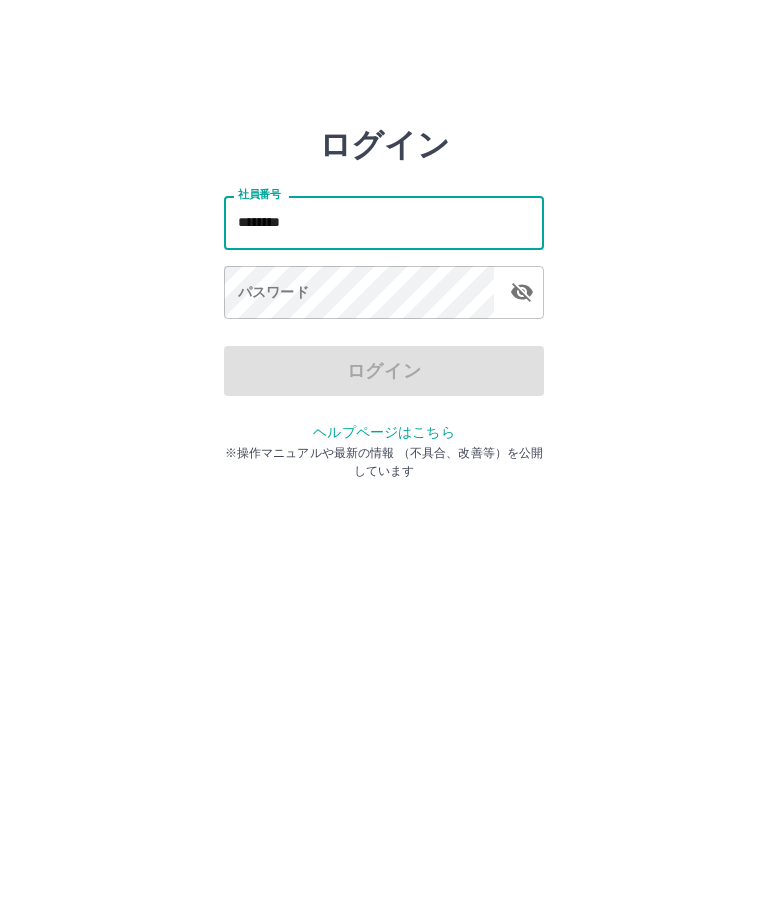 type on "*******" 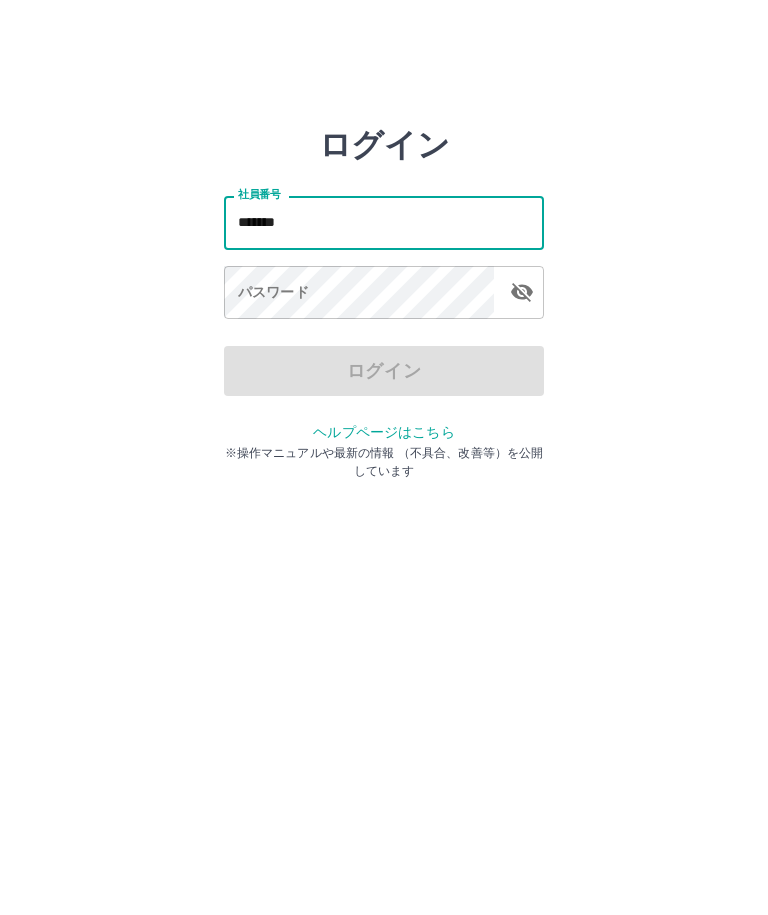 click on "パスワード パスワード" at bounding box center [384, 294] 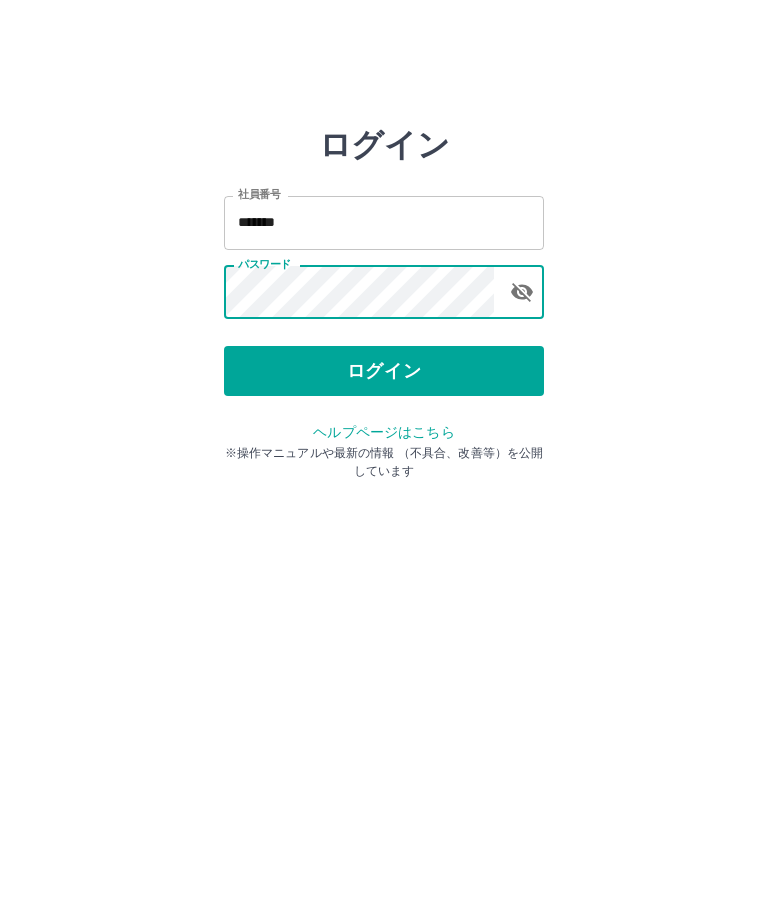 click 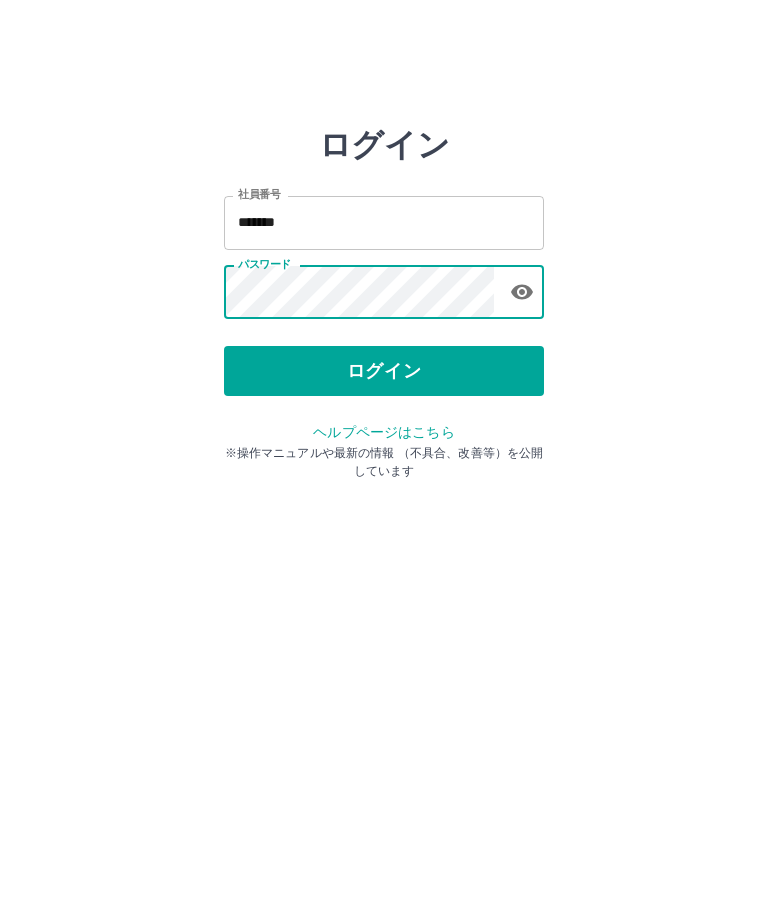 click at bounding box center (522, 292) 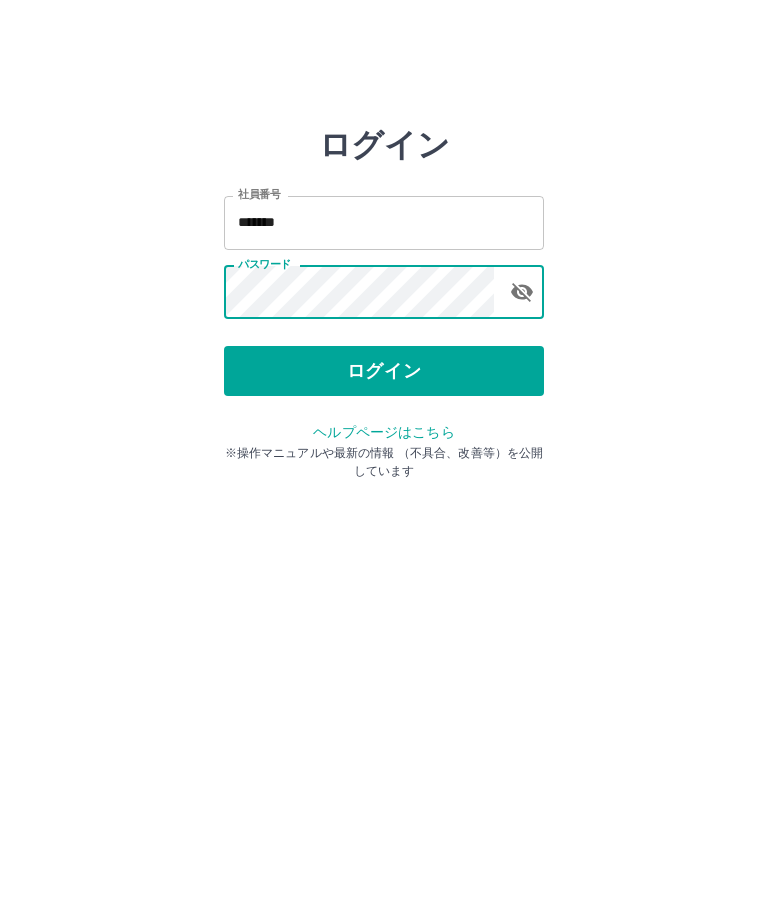 click on "ログイン" at bounding box center (384, 371) 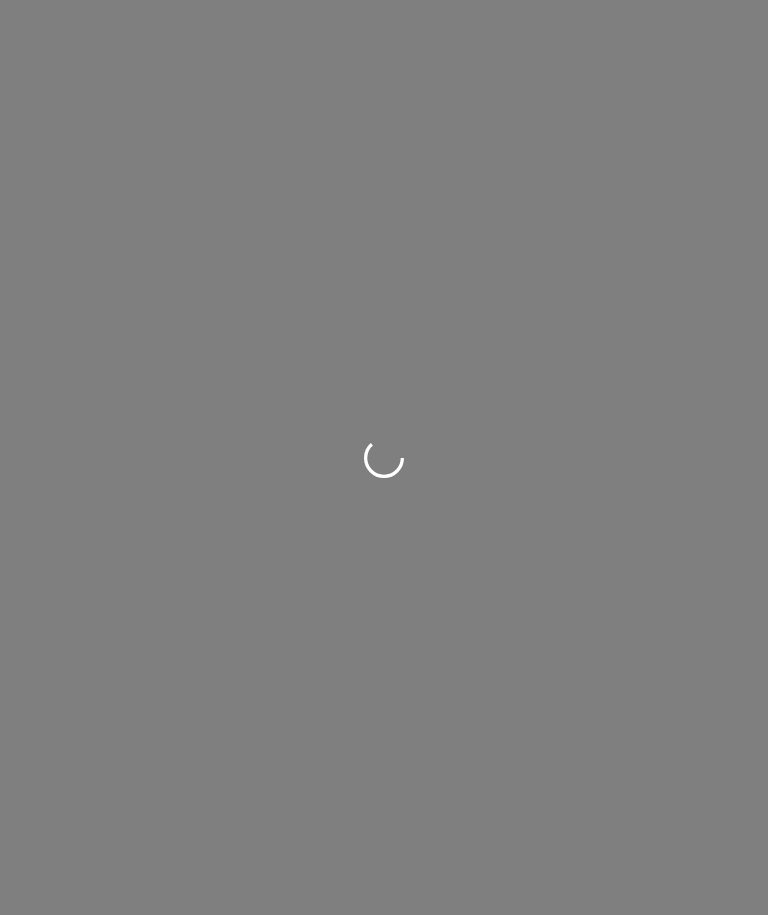 scroll, scrollTop: 0, scrollLeft: 0, axis: both 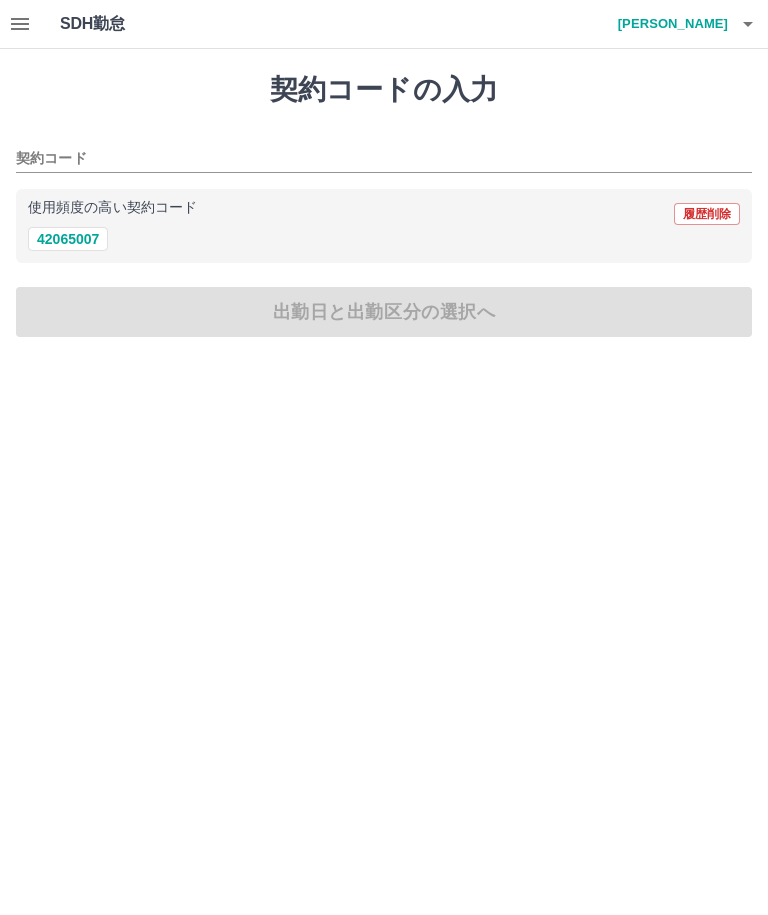 click on "42065007" at bounding box center [68, 239] 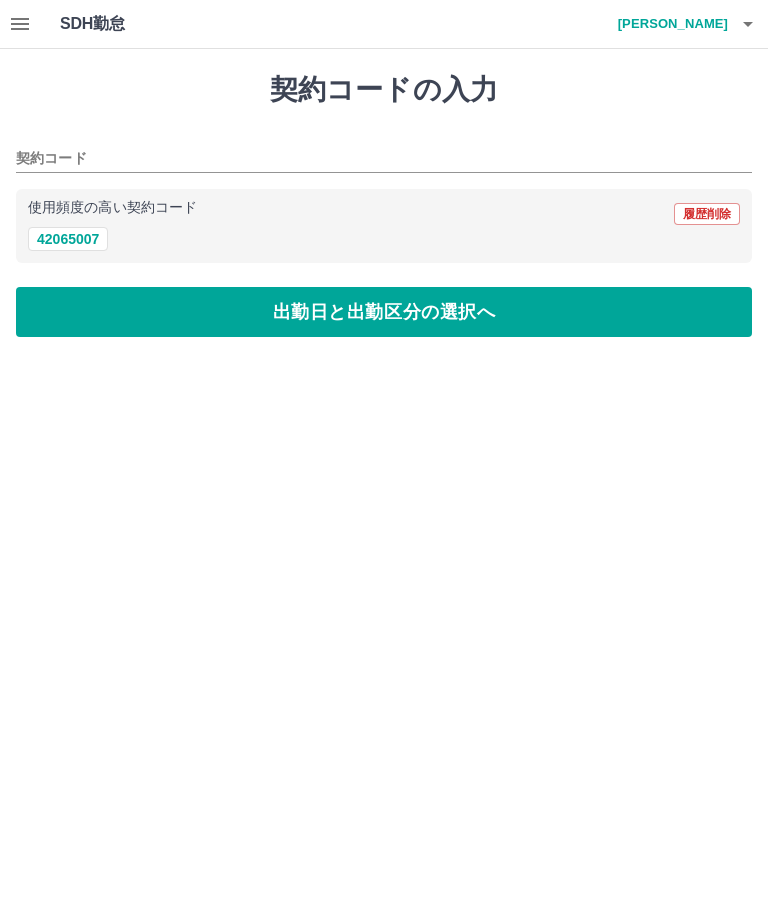 type on "********" 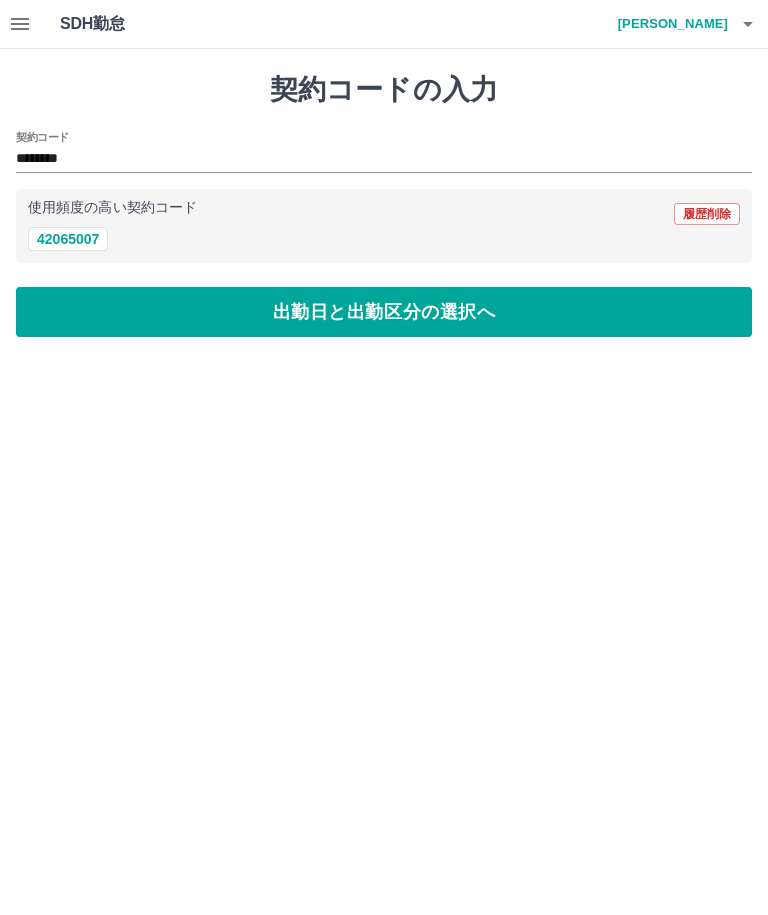 click on "出勤日と出勤区分の選択へ" at bounding box center [384, 312] 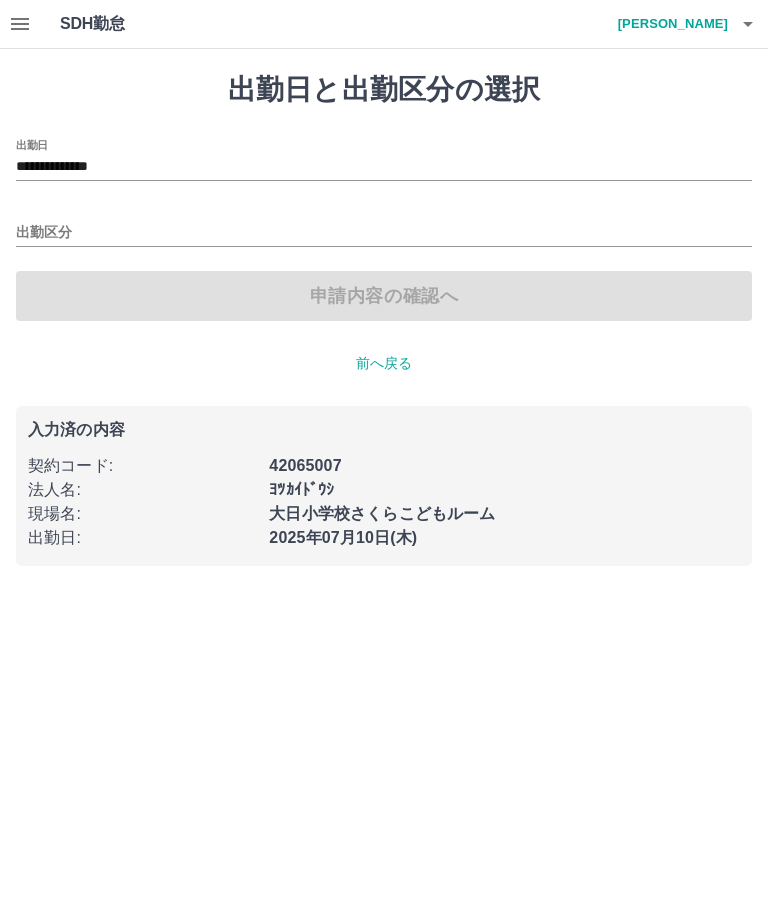 click on "出勤区分" at bounding box center [384, 233] 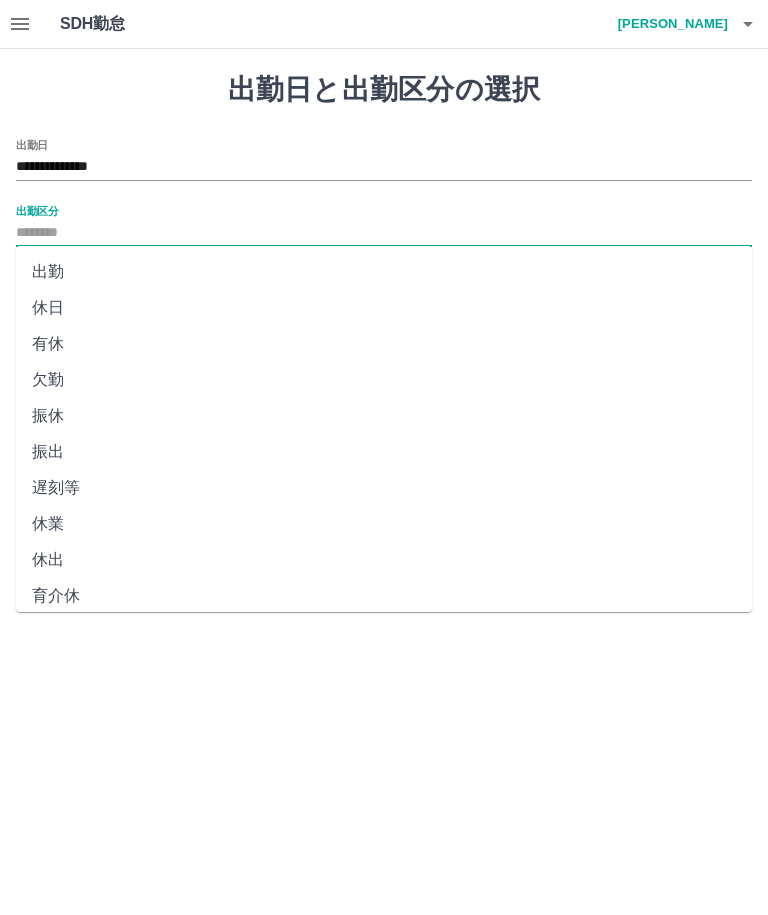 click on "出勤" at bounding box center [384, 272] 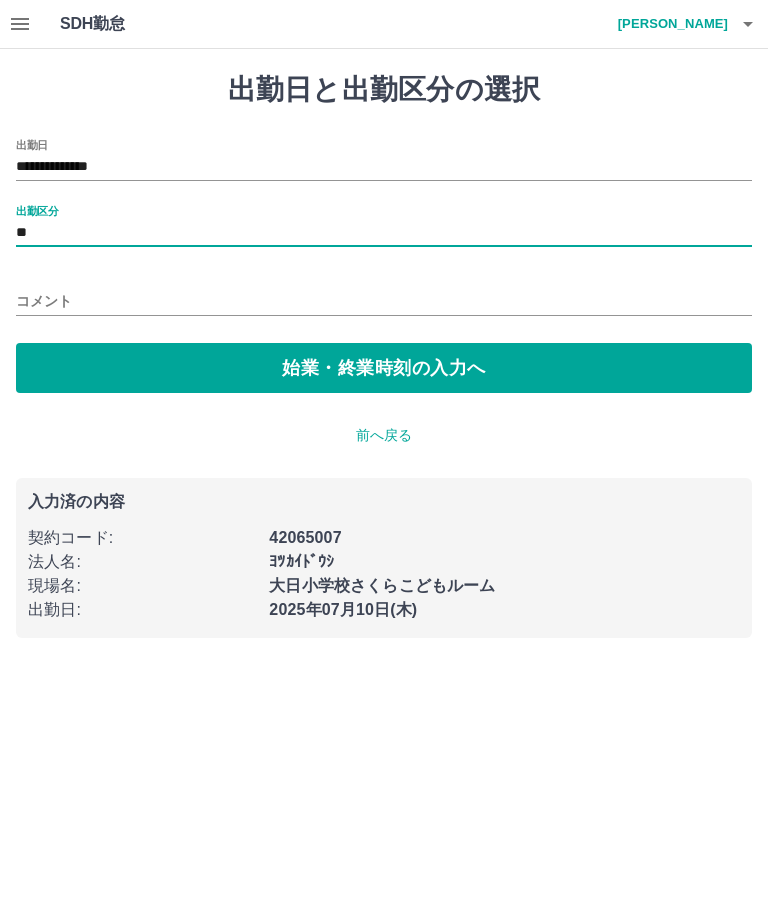 click on "始業・終業時刻の入力へ" at bounding box center [384, 368] 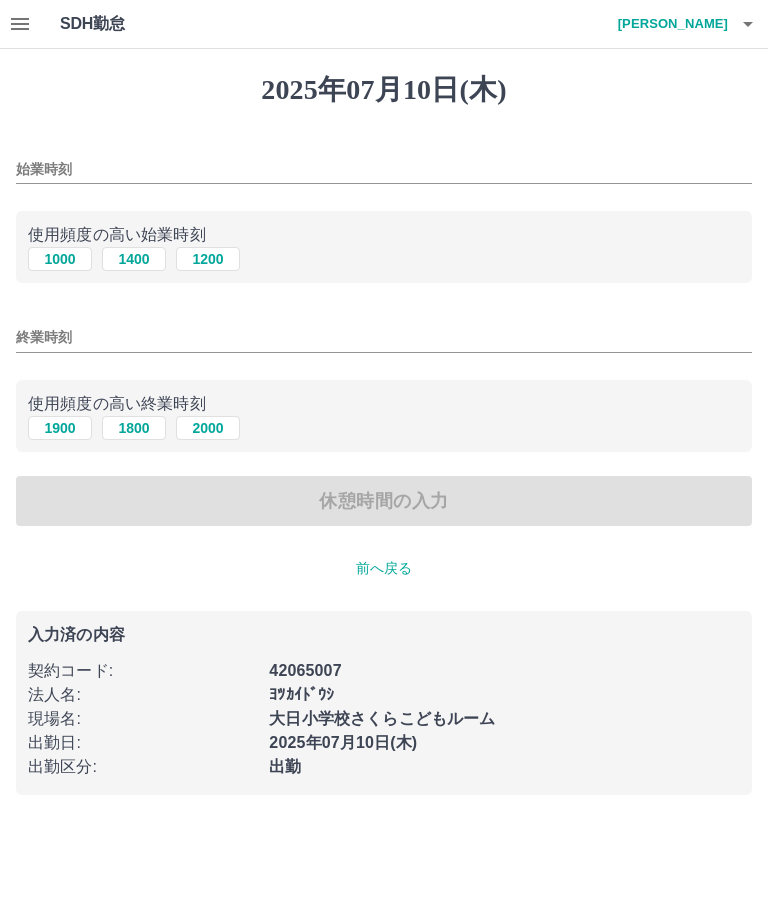 click on "始業時刻" at bounding box center (384, 169) 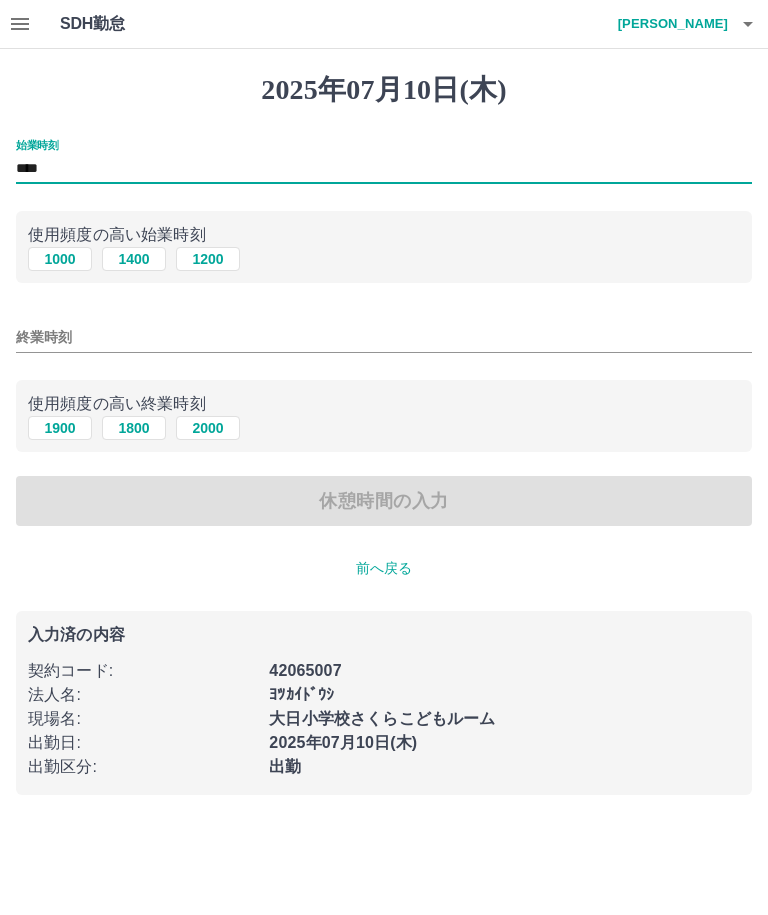 type on "****" 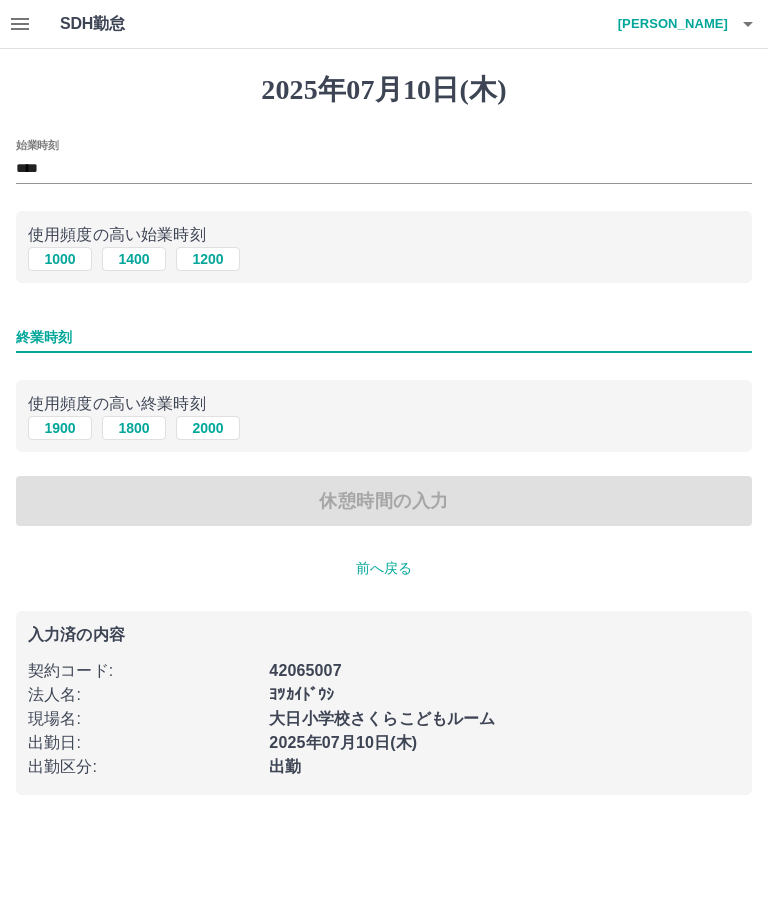 click on "1800" at bounding box center [134, 428] 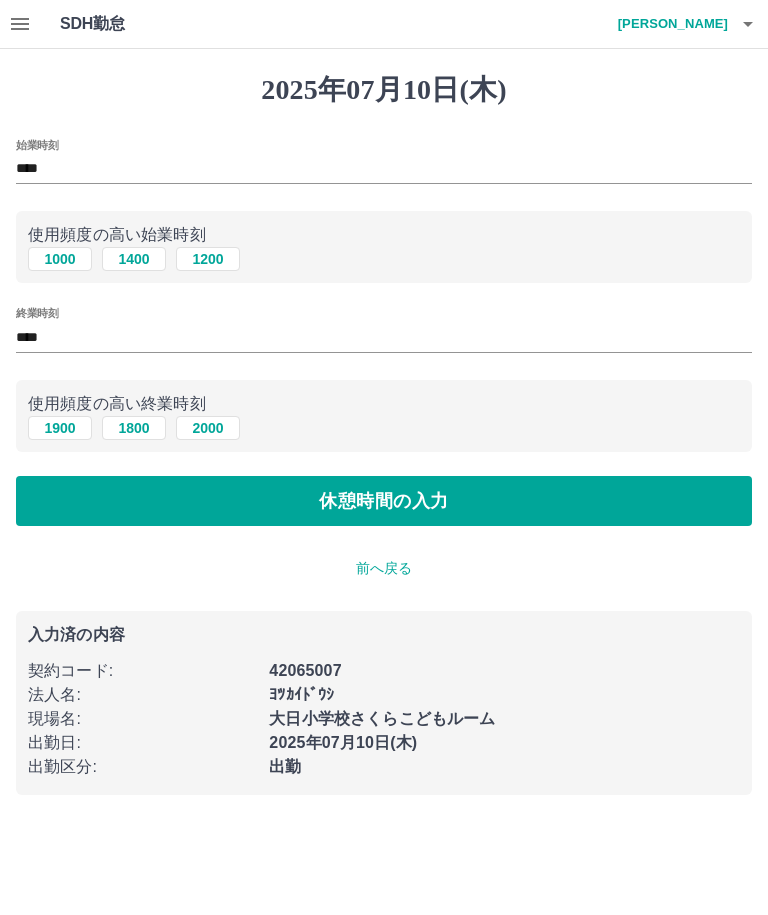 click on "休憩時間の入力" at bounding box center [384, 501] 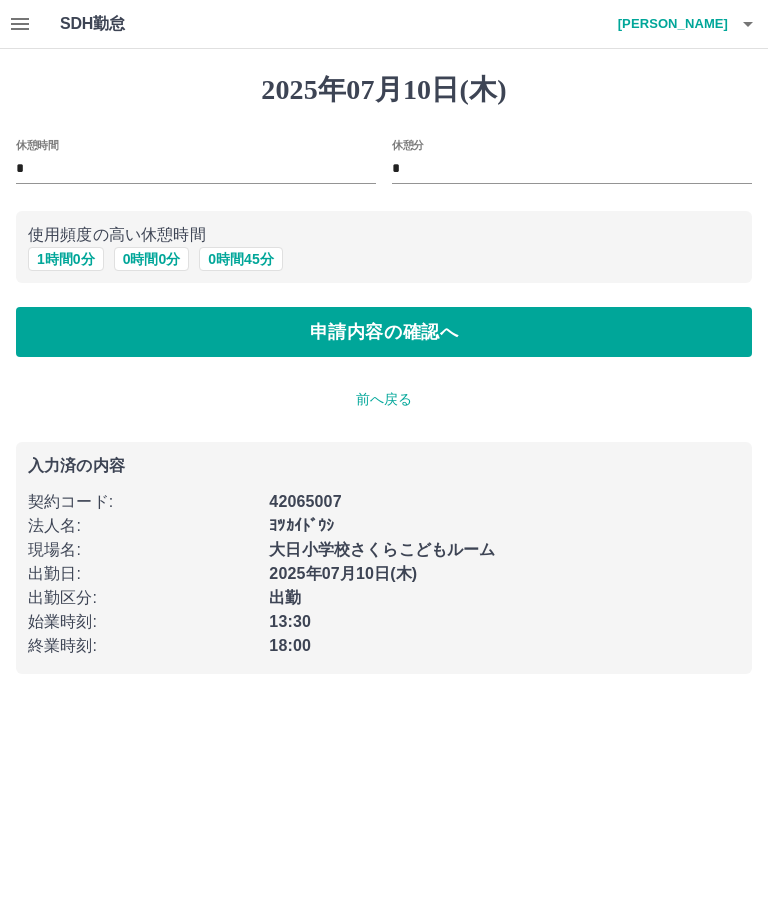 click on "申請内容の確認へ" at bounding box center (384, 332) 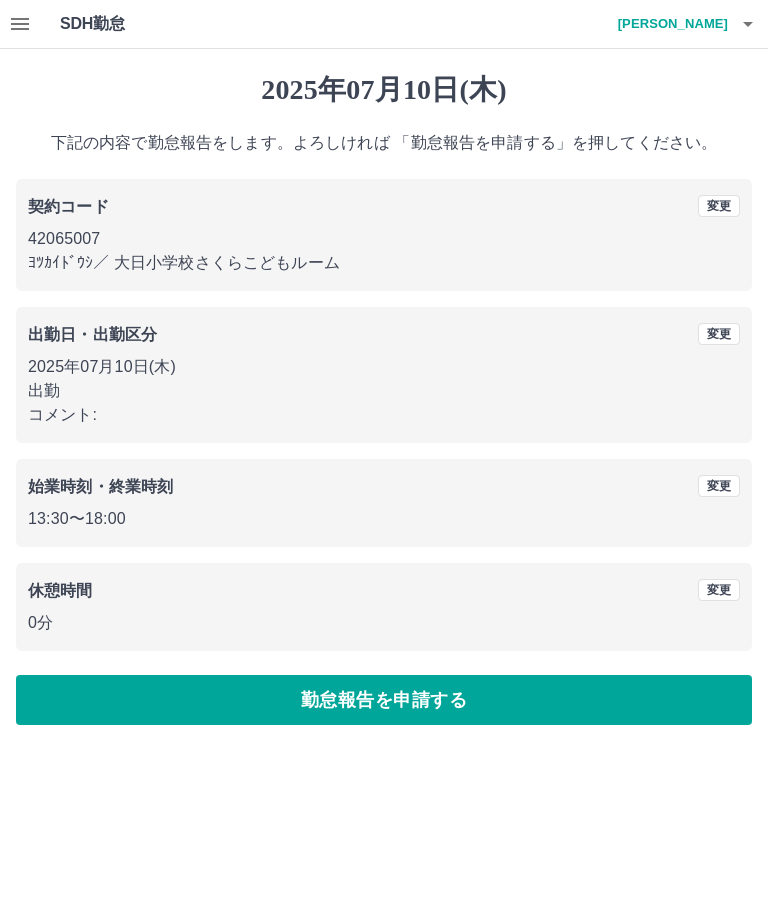 click on "勤怠報告を申請する" at bounding box center (384, 700) 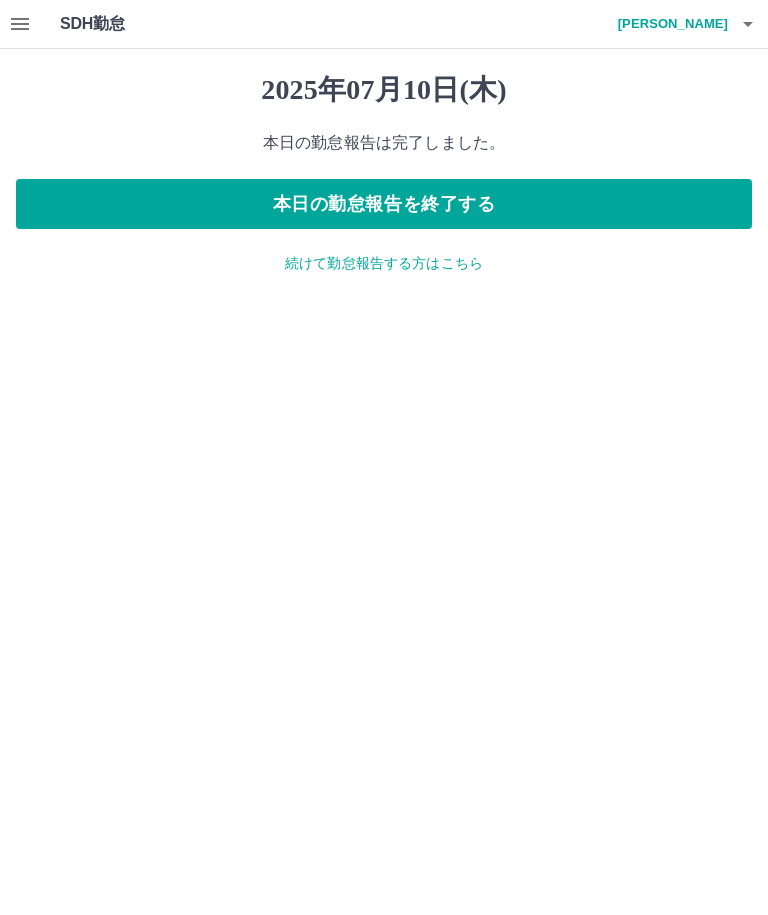 click on "本日の勤怠報告を終了する" at bounding box center [384, 204] 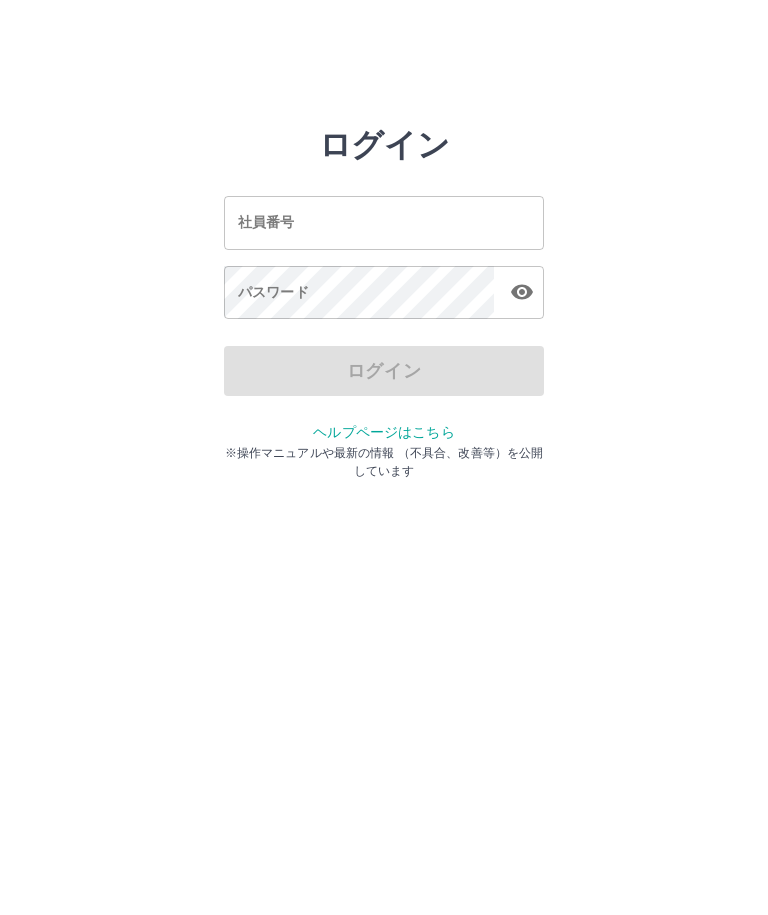 scroll, scrollTop: 0, scrollLeft: 0, axis: both 